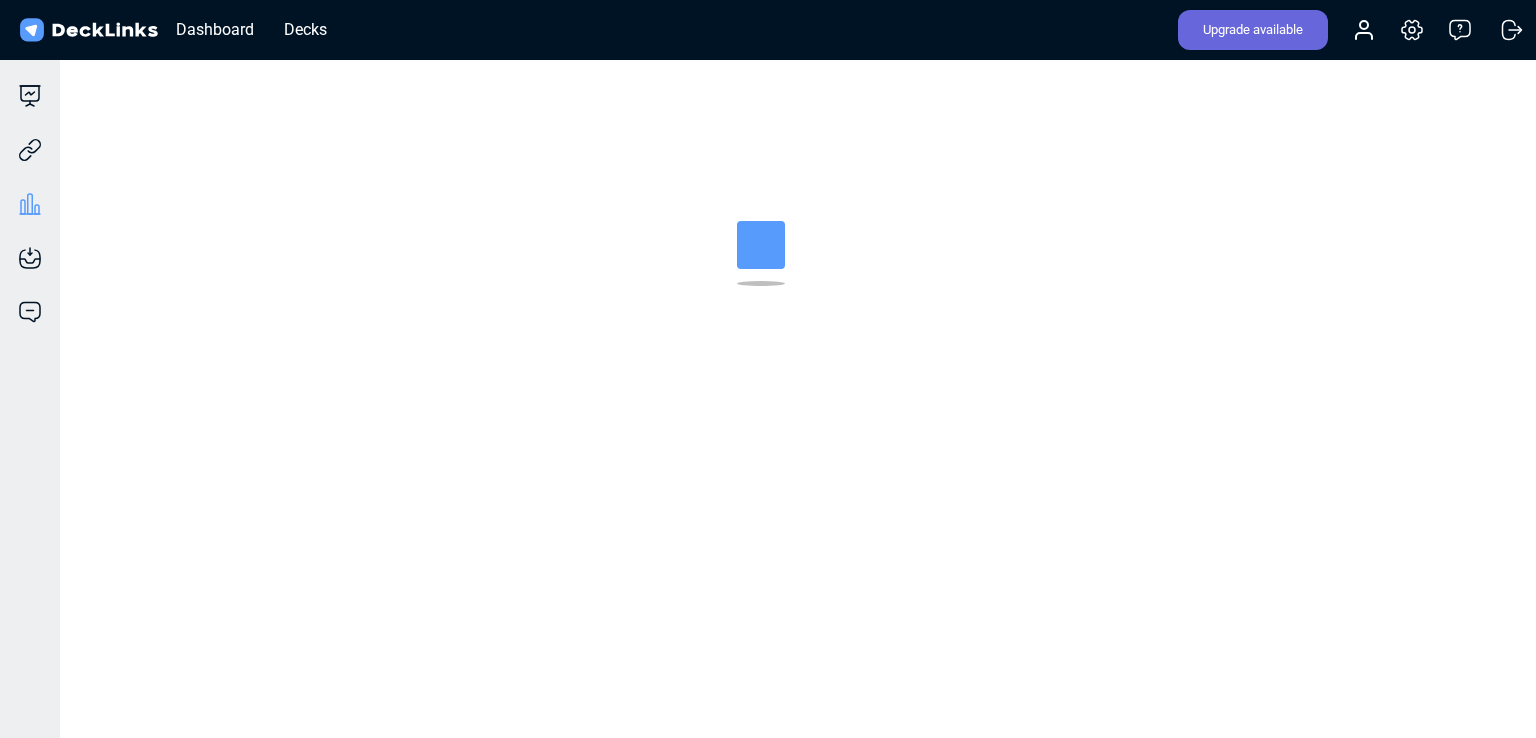 scroll, scrollTop: 0, scrollLeft: 0, axis: both 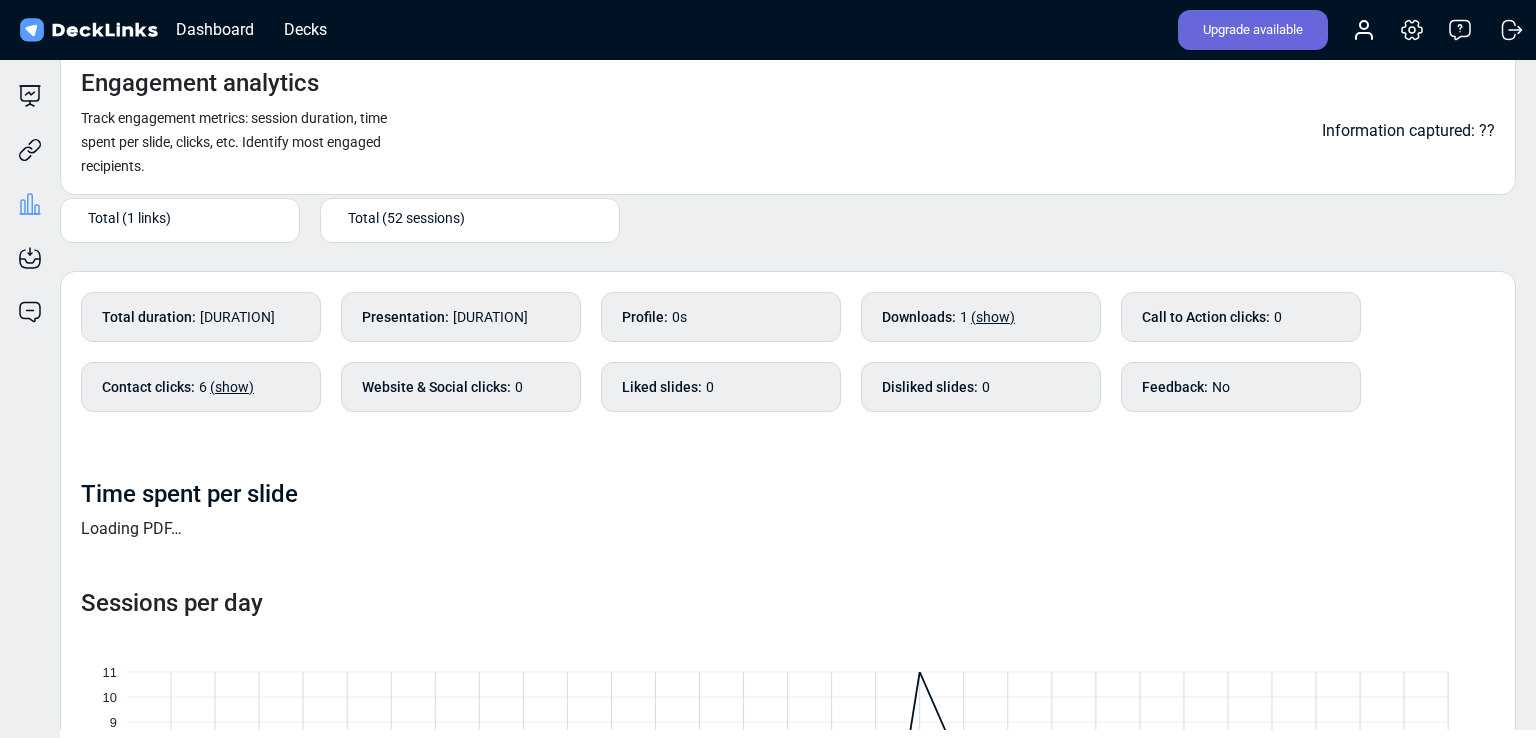 click on "Total (52 sessions)" at bounding box center (470, 228) 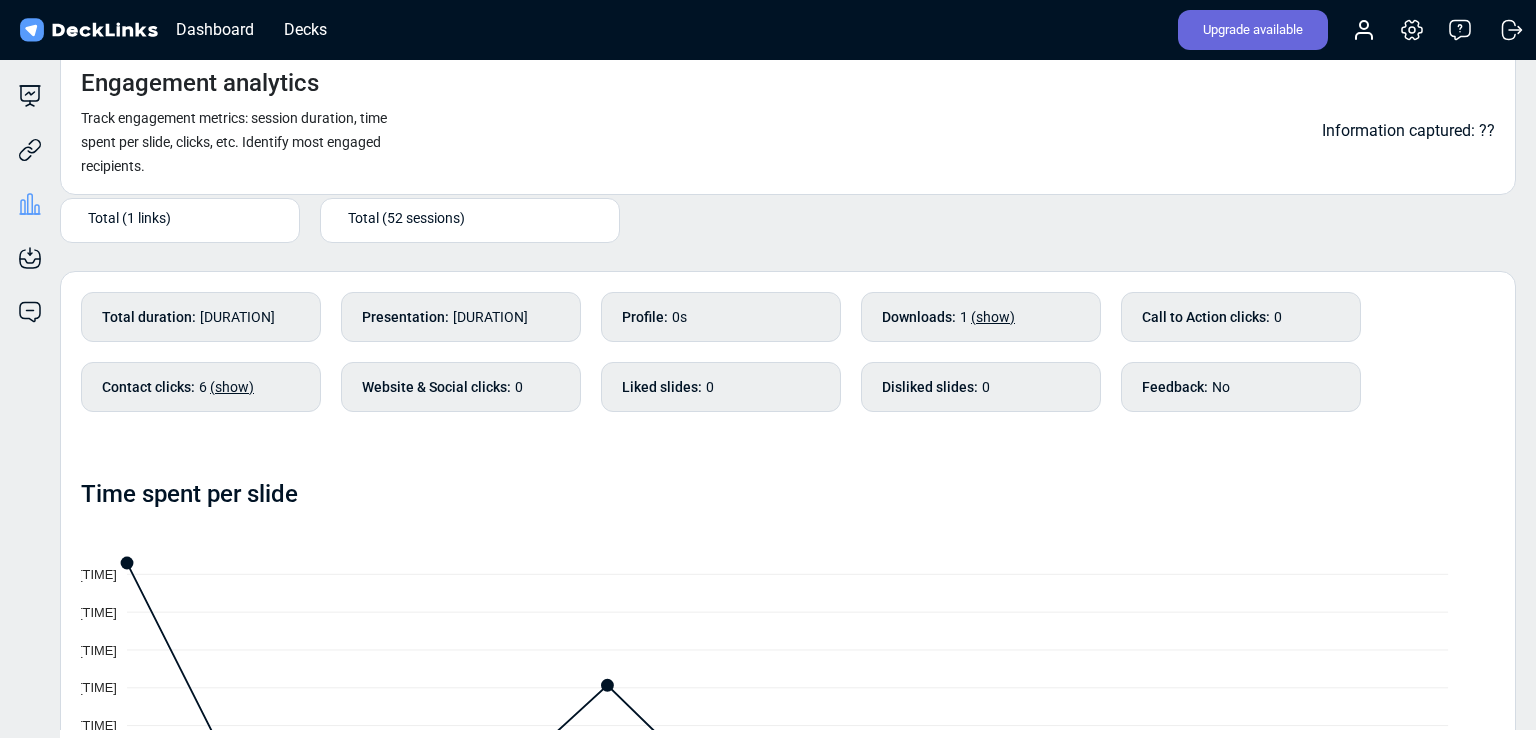click on "Total (52 sessions)" at bounding box center [474, 217] 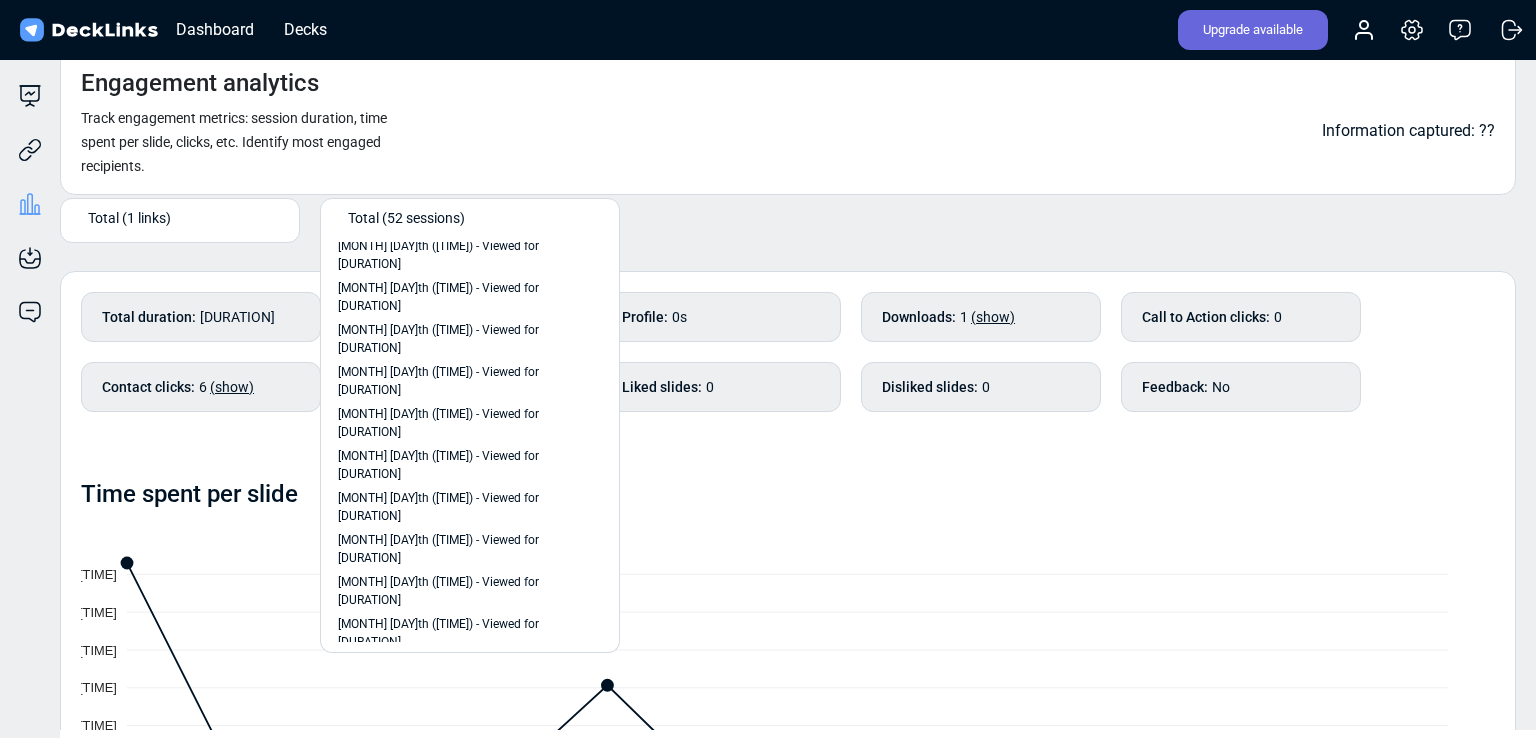 scroll, scrollTop: 848, scrollLeft: 0, axis: vertical 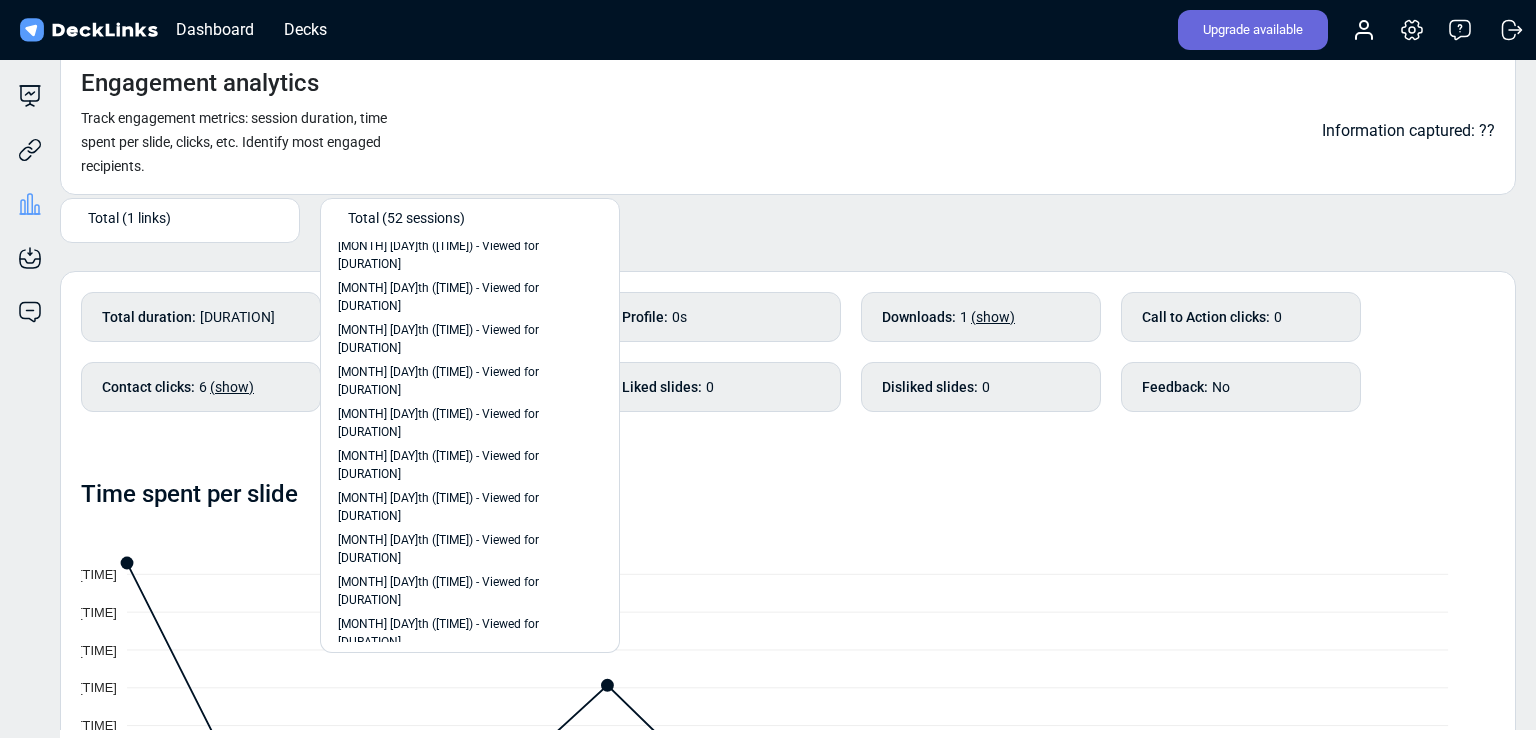 click on "[MONTH] [DAY]th ([TIME]) - Viewed for [DURATION]" at bounding box center [470, 1557] 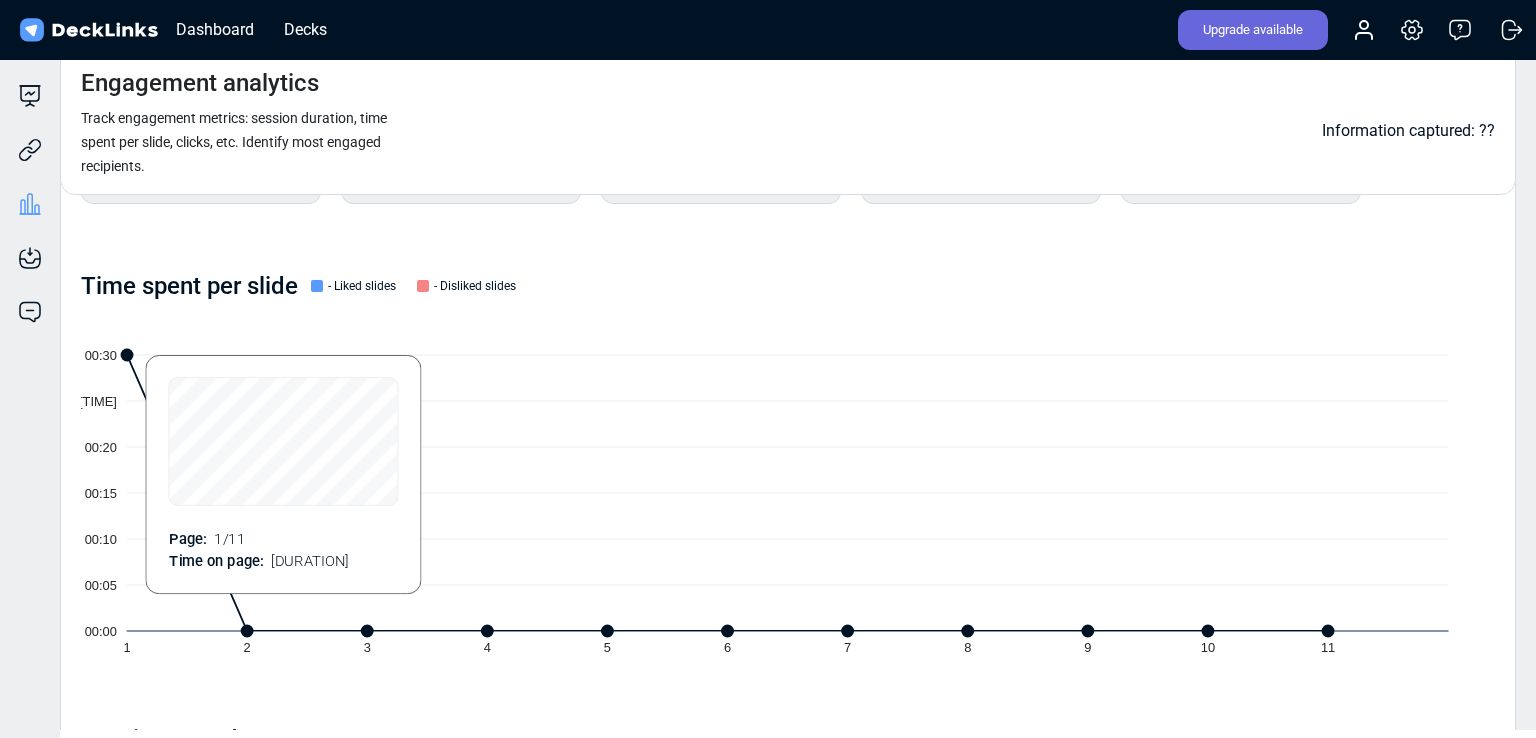 scroll, scrollTop: 0, scrollLeft: 0, axis: both 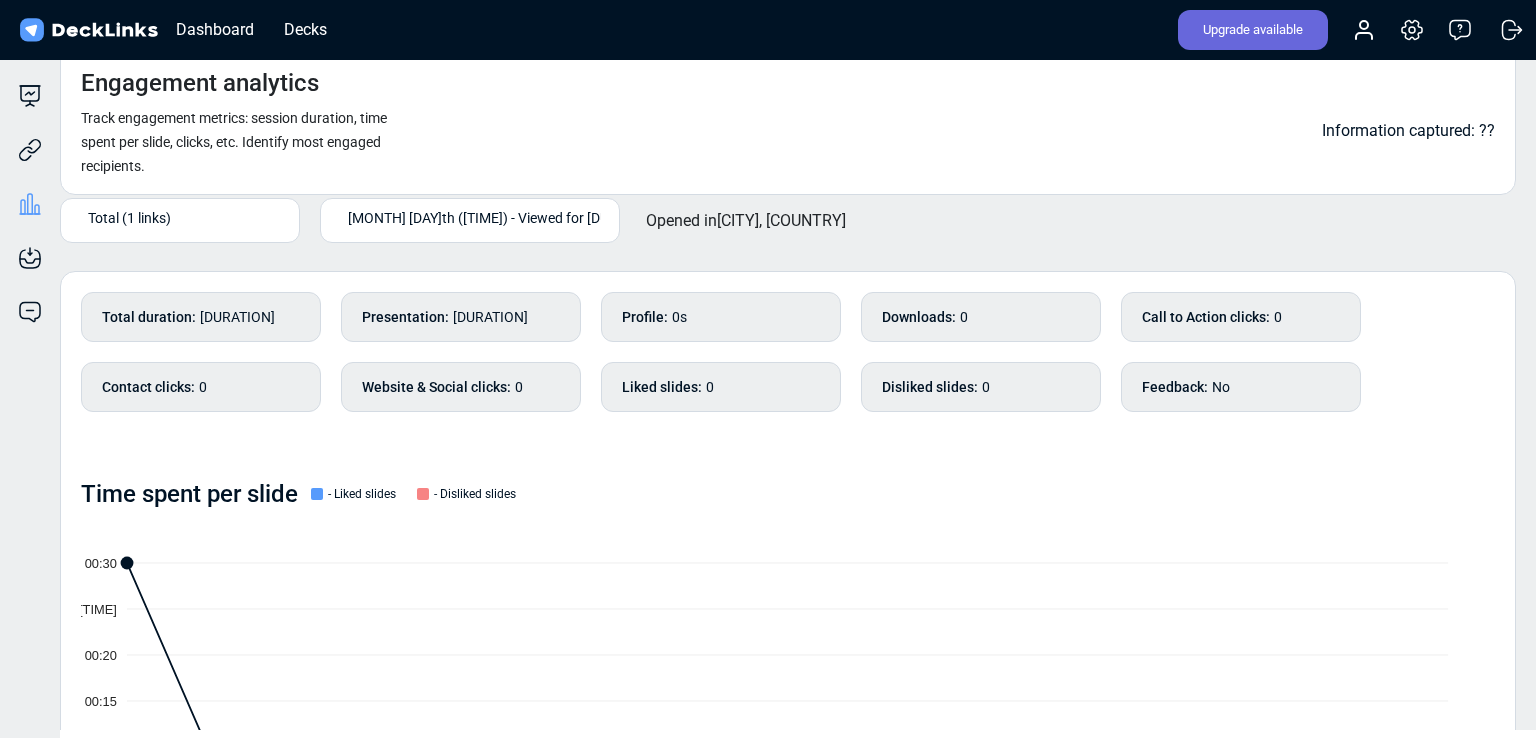 click on "[MONTH] [DAY]th ([TIME]) - Viewed for [DURATION]" at bounding box center (471, 220) 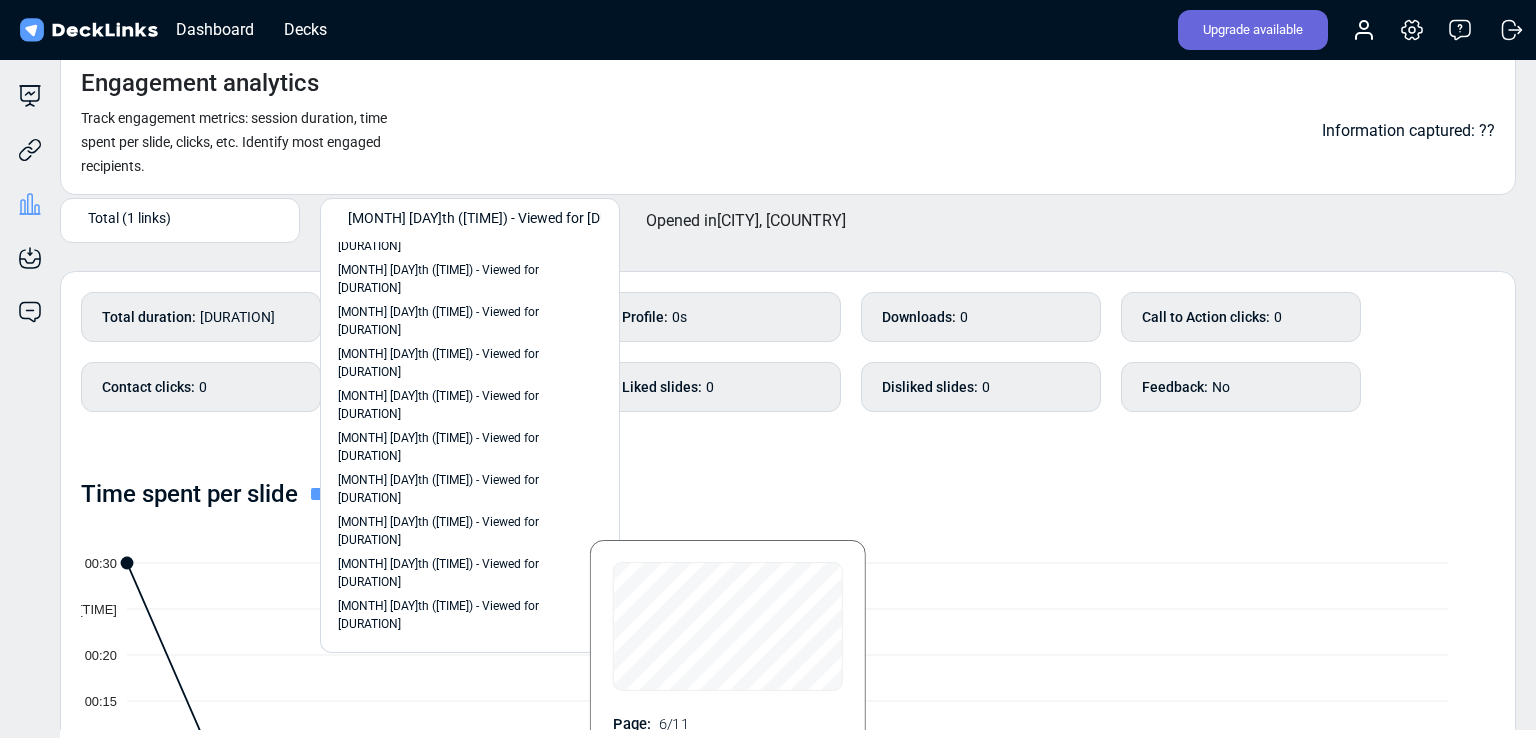 scroll, scrollTop: 847, scrollLeft: 0, axis: vertical 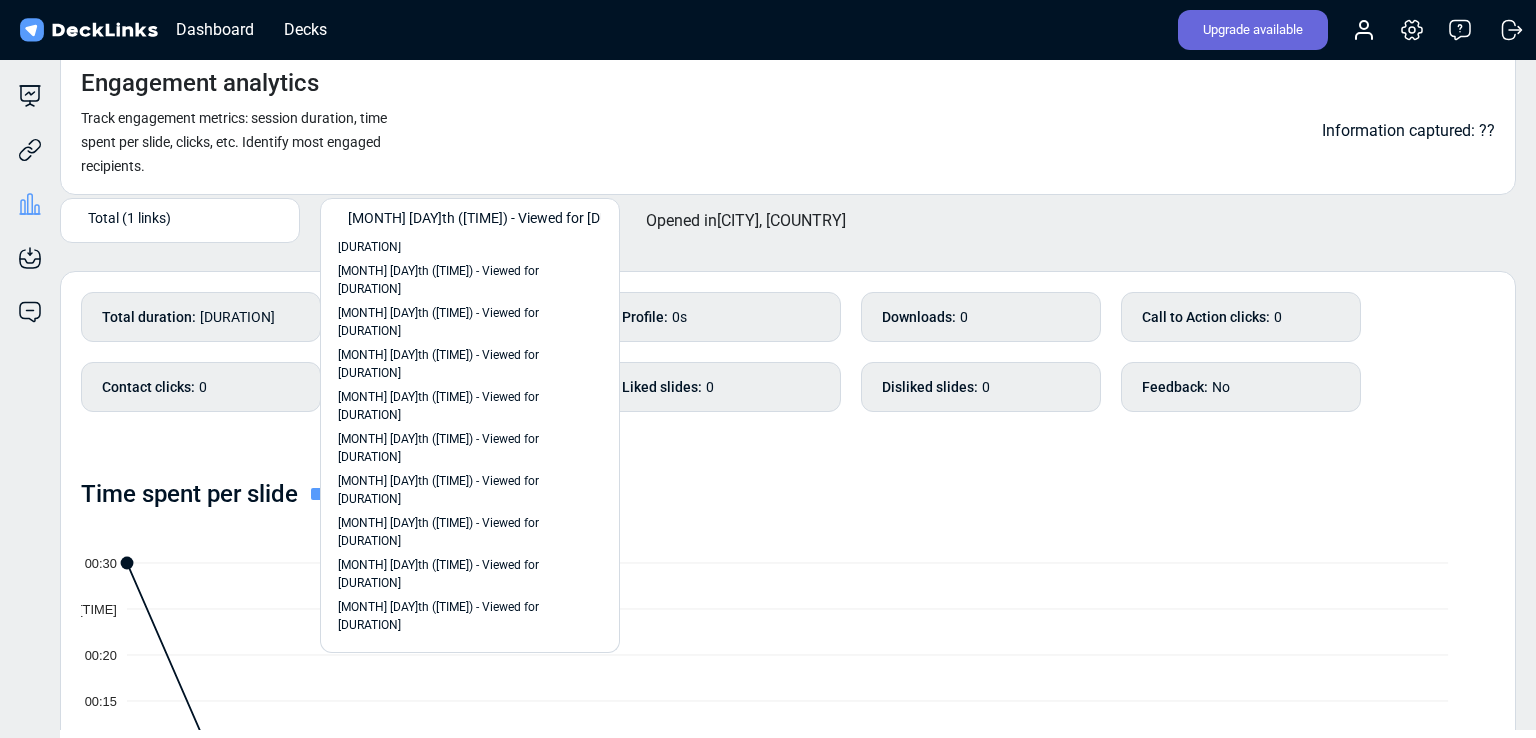 click on "Total duration : [DURATION] Presentation : [DURATION] Profile : [DURATION] Downloads : 0 Call to Action clicks : 0 Contact clicks : 0 Website & Social clicks : 0 Liked slides : 0 Disliked slides : 0 Feedback : No Time spent per slide - Liked slides - Disliked slides [DURATION] [DURATION] [DURATION] [DURATION] [DURATION] [DURATION] [DURATION] [DURATION] [DURATION] [DURATION] [DURATION] [DURATION] [DURATION] [DURATION] [DURATION] [DURATION] [DURATION] [DURATION] [DURATION] [DURATION] [DURATION] [DURATION] [DURATION] [DURATION] [DURATION] [DURATION] [DURATION] [DURATION] [DURATION] [DURATION] [DURATION] [DURATION] [DURATION] [DURATION] [DURATION] [DURATION] [DURATION] [DURATION] [DURATION] [DURATION] [DURATION] [DURATION] [DURATION] [DURATION] [DURATION] [DURATION] [DURATION] [DURATION] [DURATION] [DURATION] [DURATION] [DURATION] Sessions per day 0 1 2 3 4 5 6 7 8 9 10 11 [MONTH] [DAY] [MONTH] [DAY] [MONTH] [DAY] [MONTH] [DAY] [MONTH] [DAY] [MONTH] [DAY] [MONTH] [DAY] [MONTH] [DAY] [MONTH] [DAY] [MONTH] [DAY] [MONTH] [DAY] [MONTH] [DAY] [MONTH] [DAY] [MONTH] [DAY] [MONTH] [DAY] [MONTH] [DAY] [MONTH] [DAY] [MONTH] [DAY] [MONTH] [DAY] [MONTH] [DAY] [MONTH] [DAY] [MONTH] [DAY] [MONTH] [DAY] [MONTH] [DAY] [MONTH] [DAY] [MONTH] [DAY] [MONTH] [DAY] [MONTH] [DAY] [MONTH] [DAY] [MONTH] [DAY] [MONTH] [DAY]" at bounding box center [788, 827] 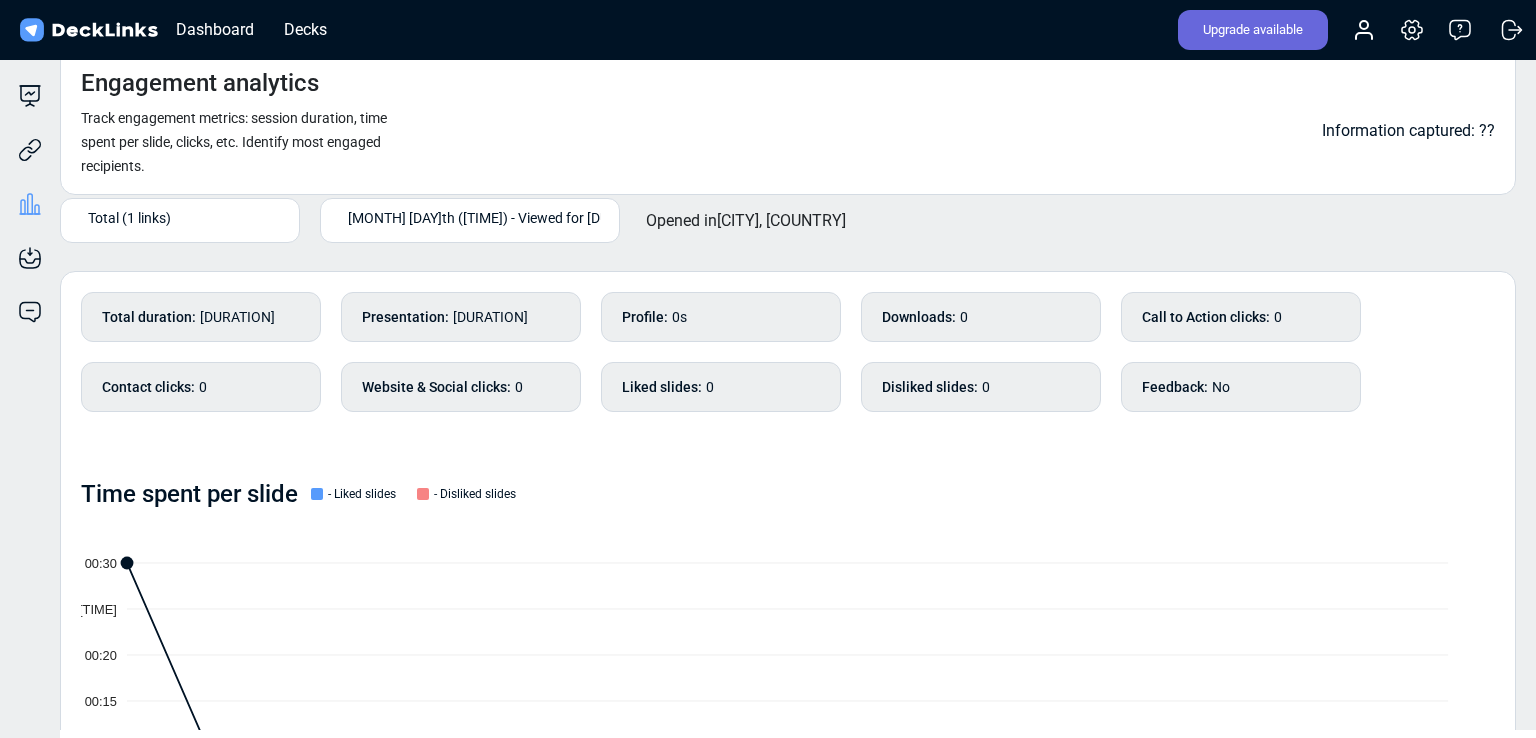 click on "Engagement analytics" at bounding box center [200, 83] 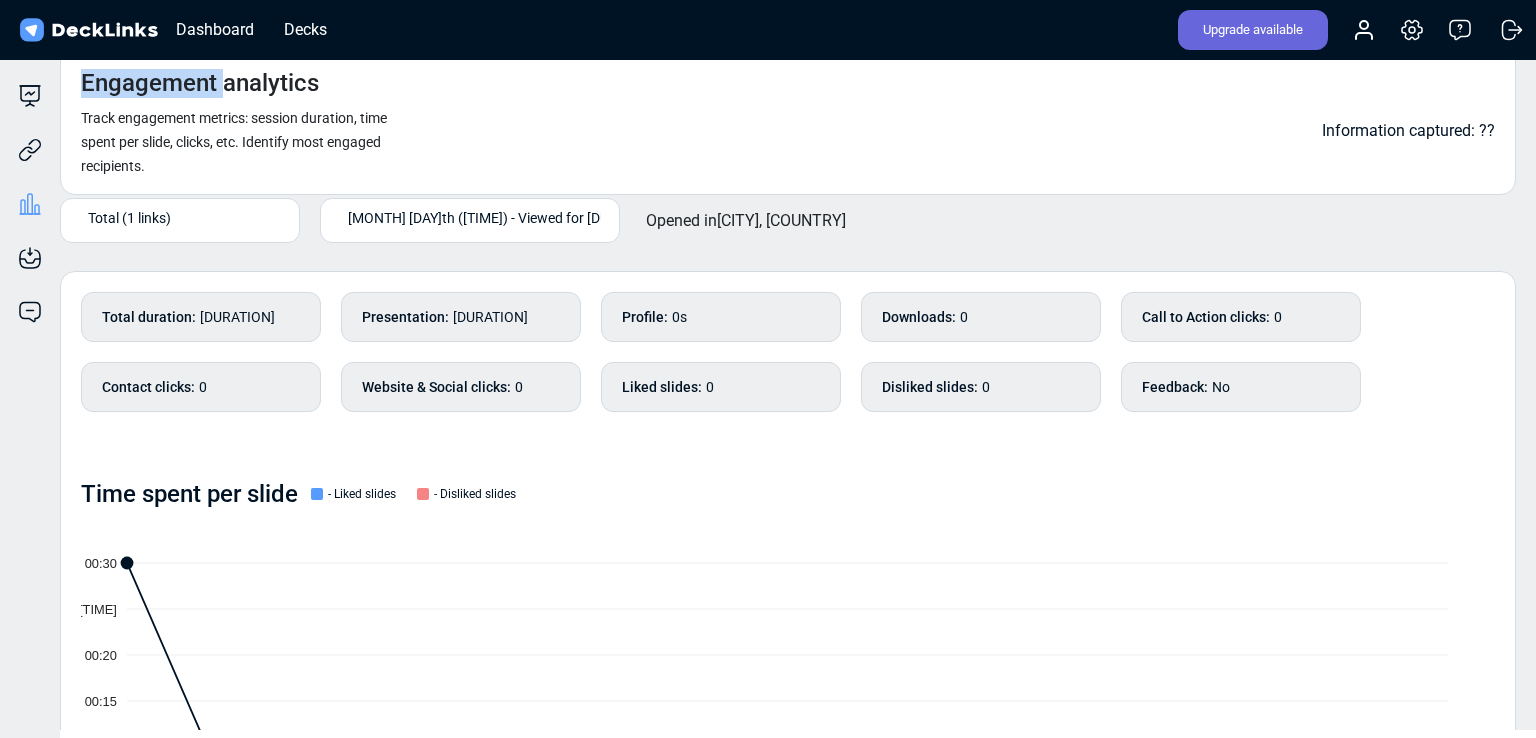 click on "Engagement analytics" at bounding box center [200, 83] 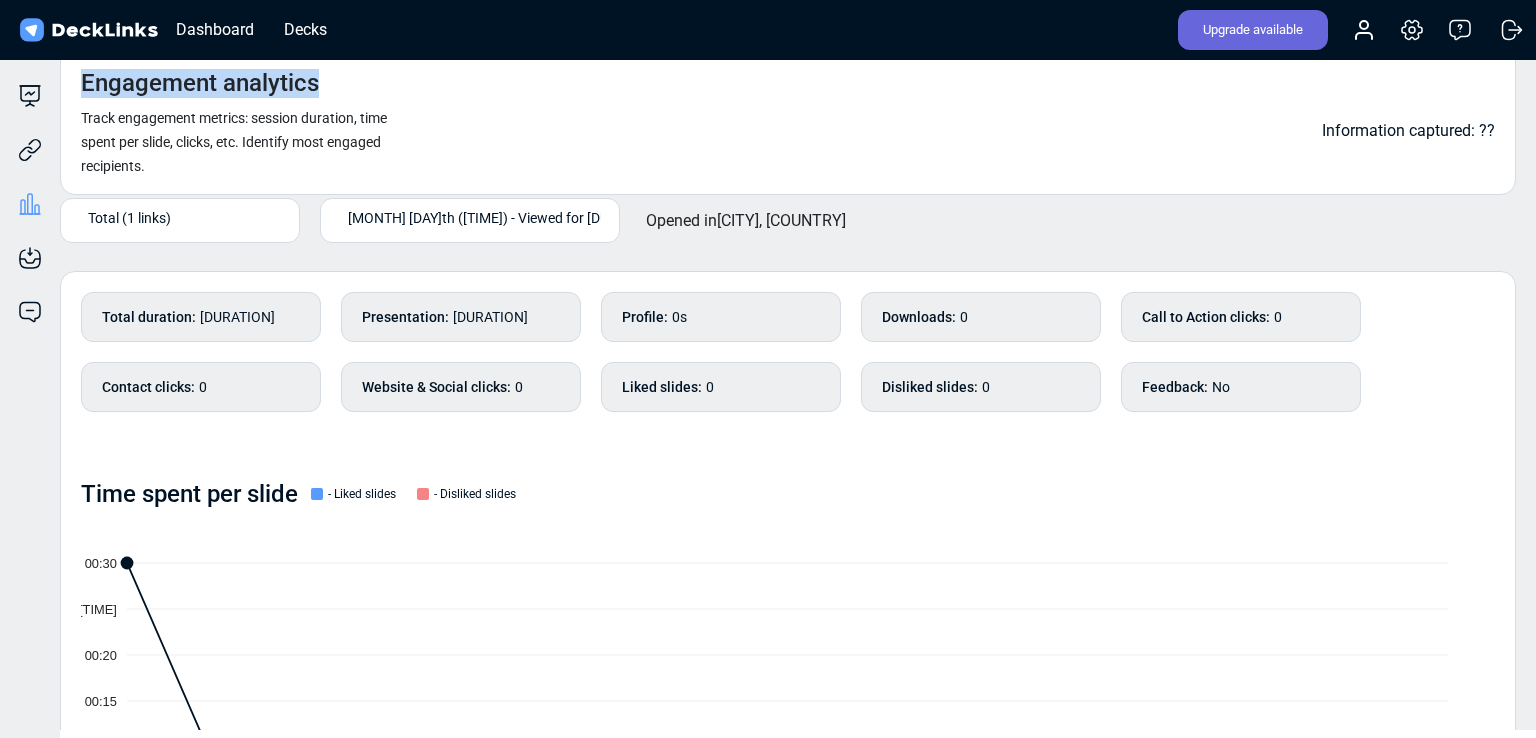 click on "Engagement analytics" at bounding box center [200, 83] 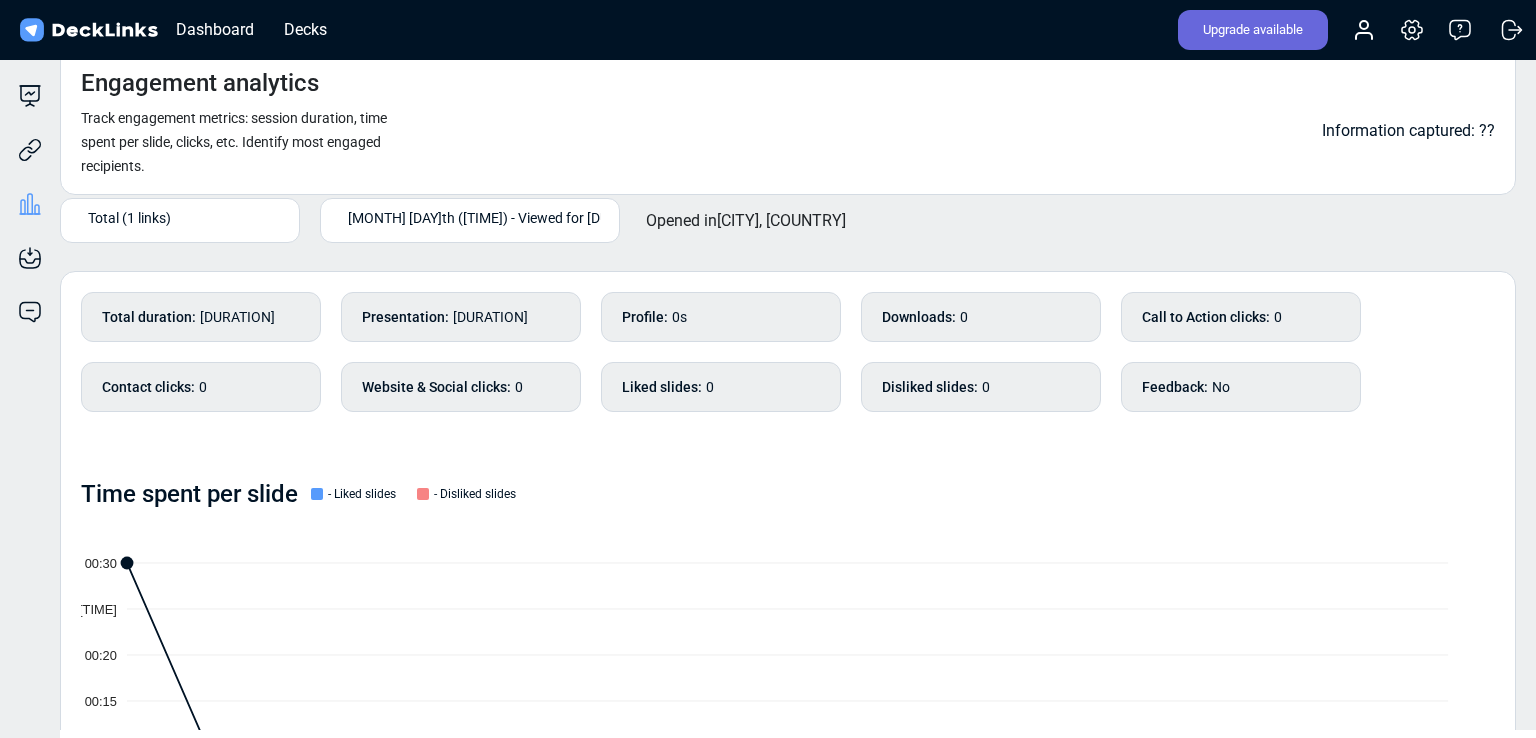 click on "Track engagement metrics: session duration, time spent per slide, clicks, etc. Identify most engaged recipients." at bounding box center (234, 142) 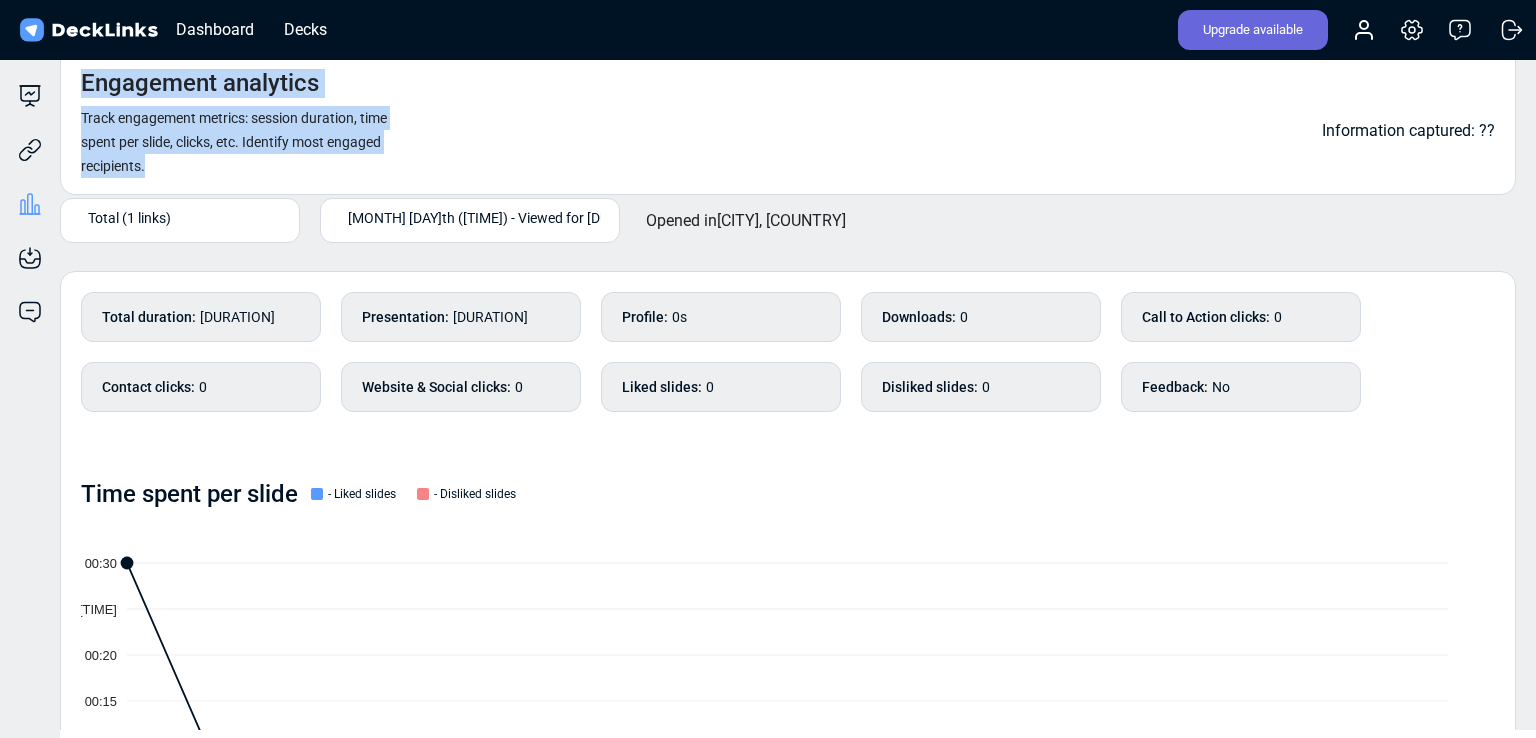 drag, startPoint x: 229, startPoint y: 191, endPoint x: 82, endPoint y: 89, distance: 178.92177 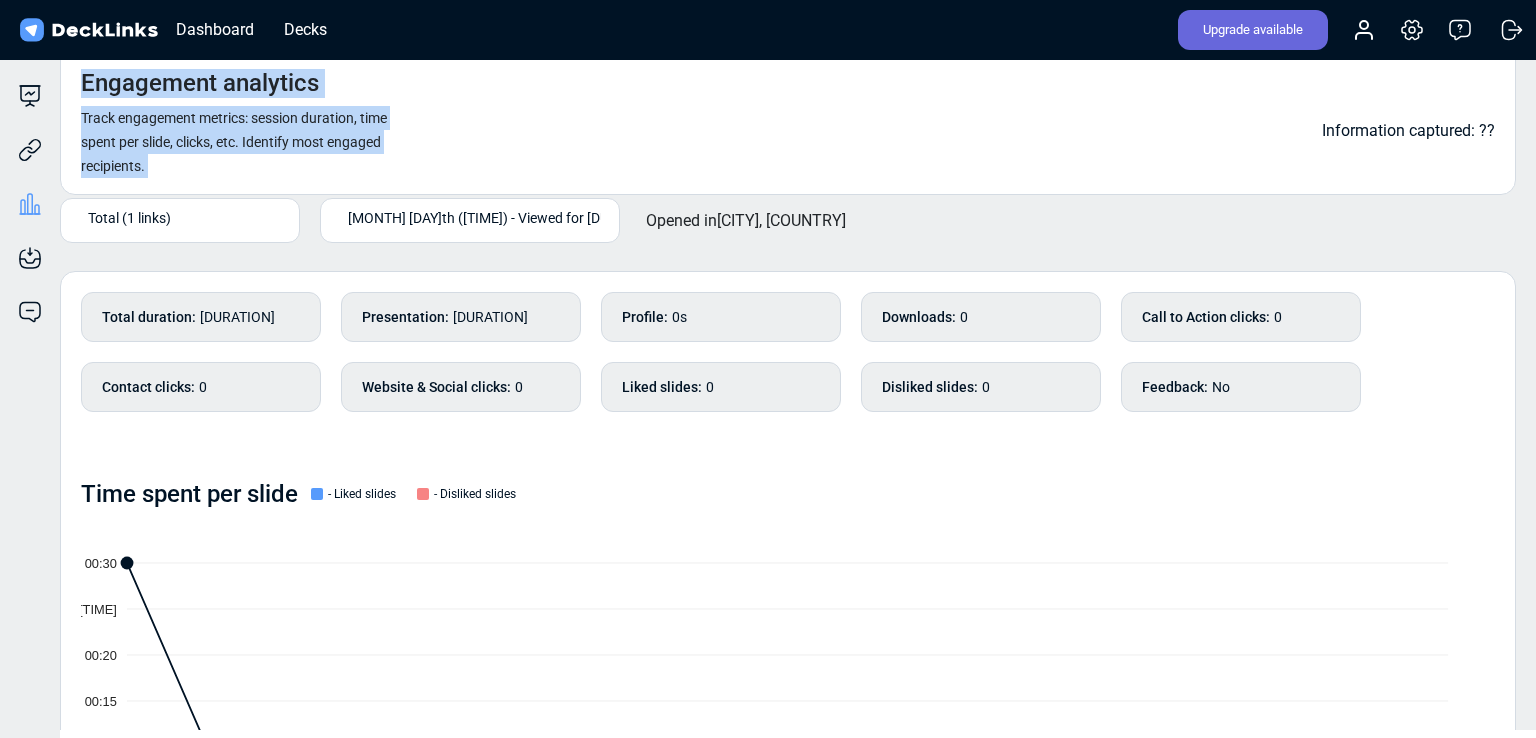 drag, startPoint x: 228, startPoint y: 155, endPoint x: 88, endPoint y: 81, distance: 158.35403 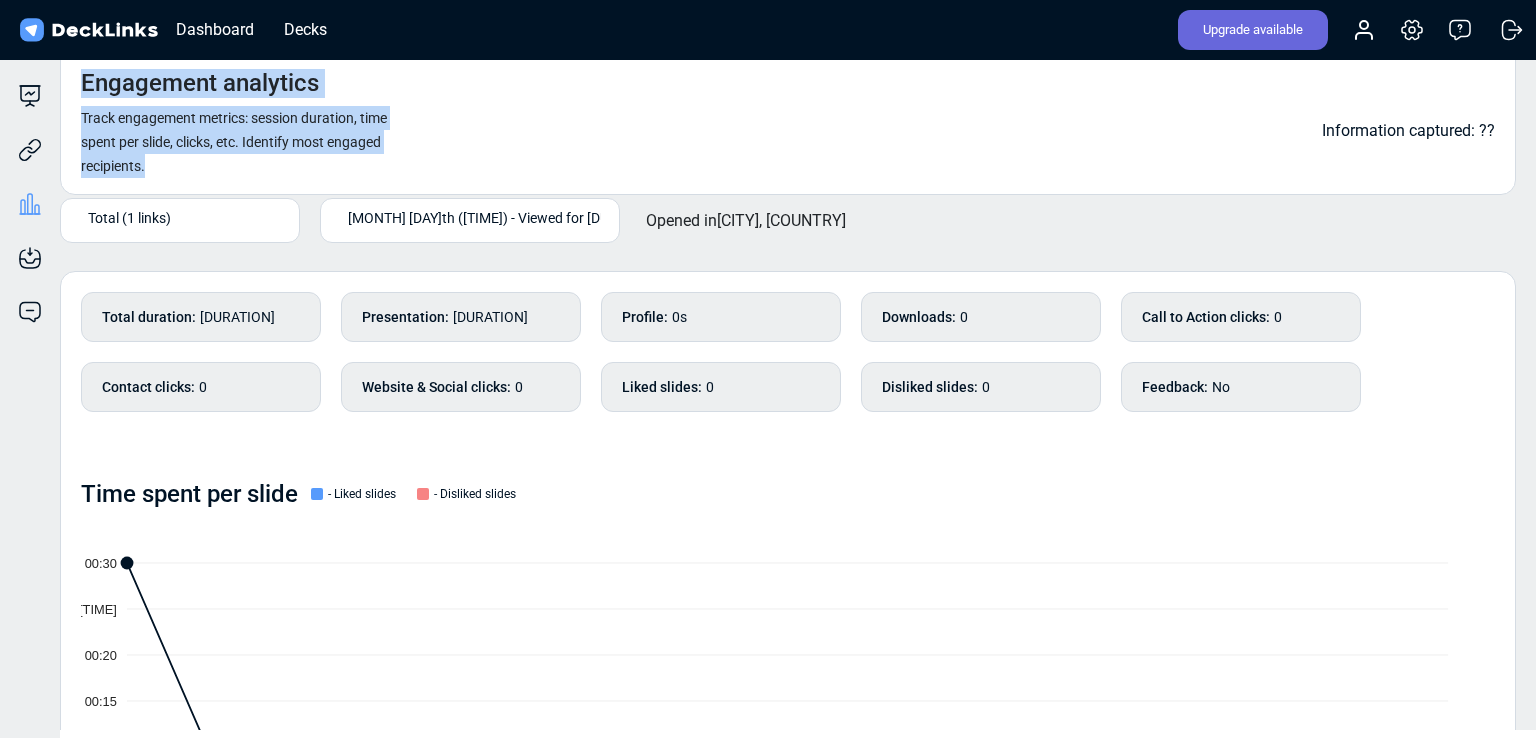 drag, startPoint x: 245, startPoint y: 171, endPoint x: 75, endPoint y: 77, distance: 194.25757 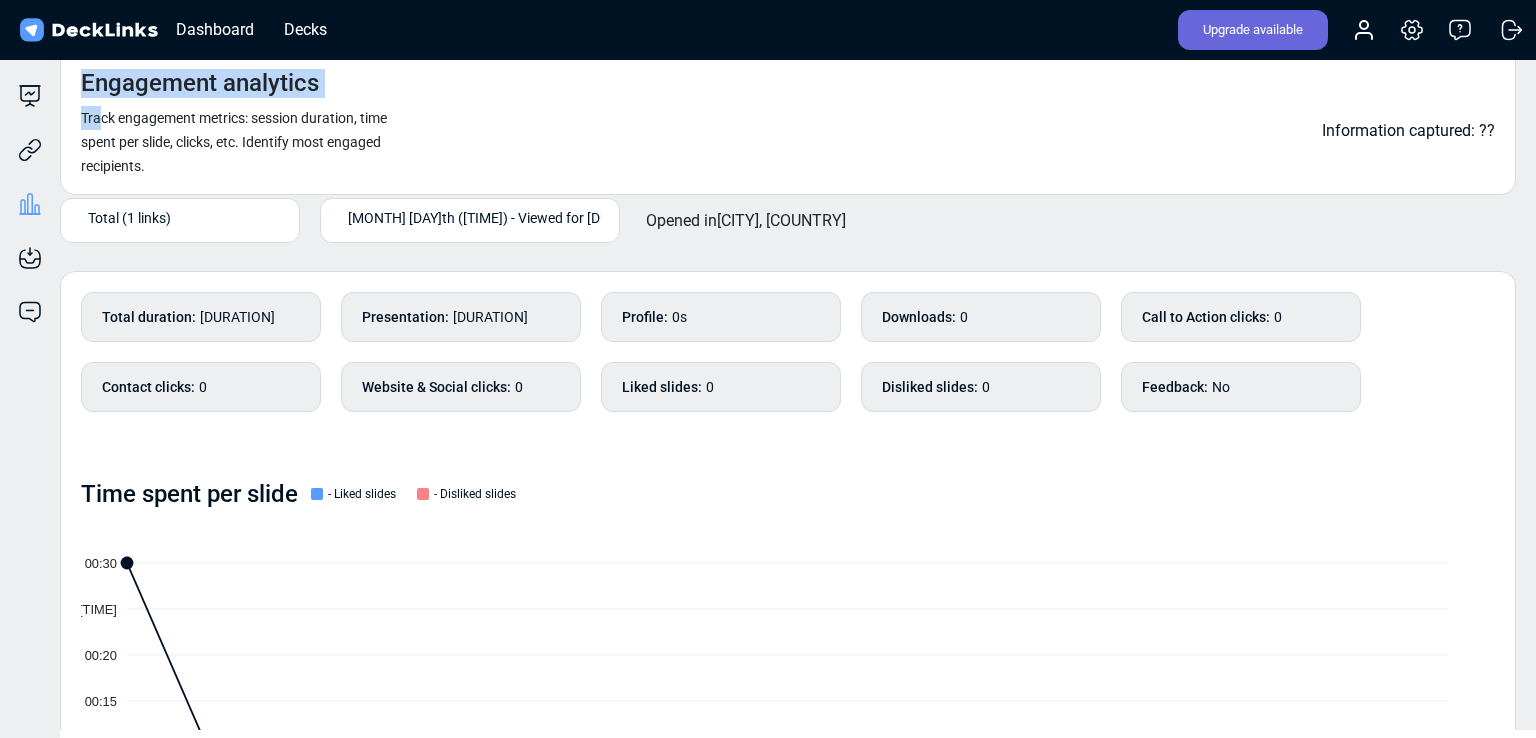 drag, startPoint x: 241, startPoint y: 175, endPoint x: 100, endPoint y: 105, distance: 157.41982 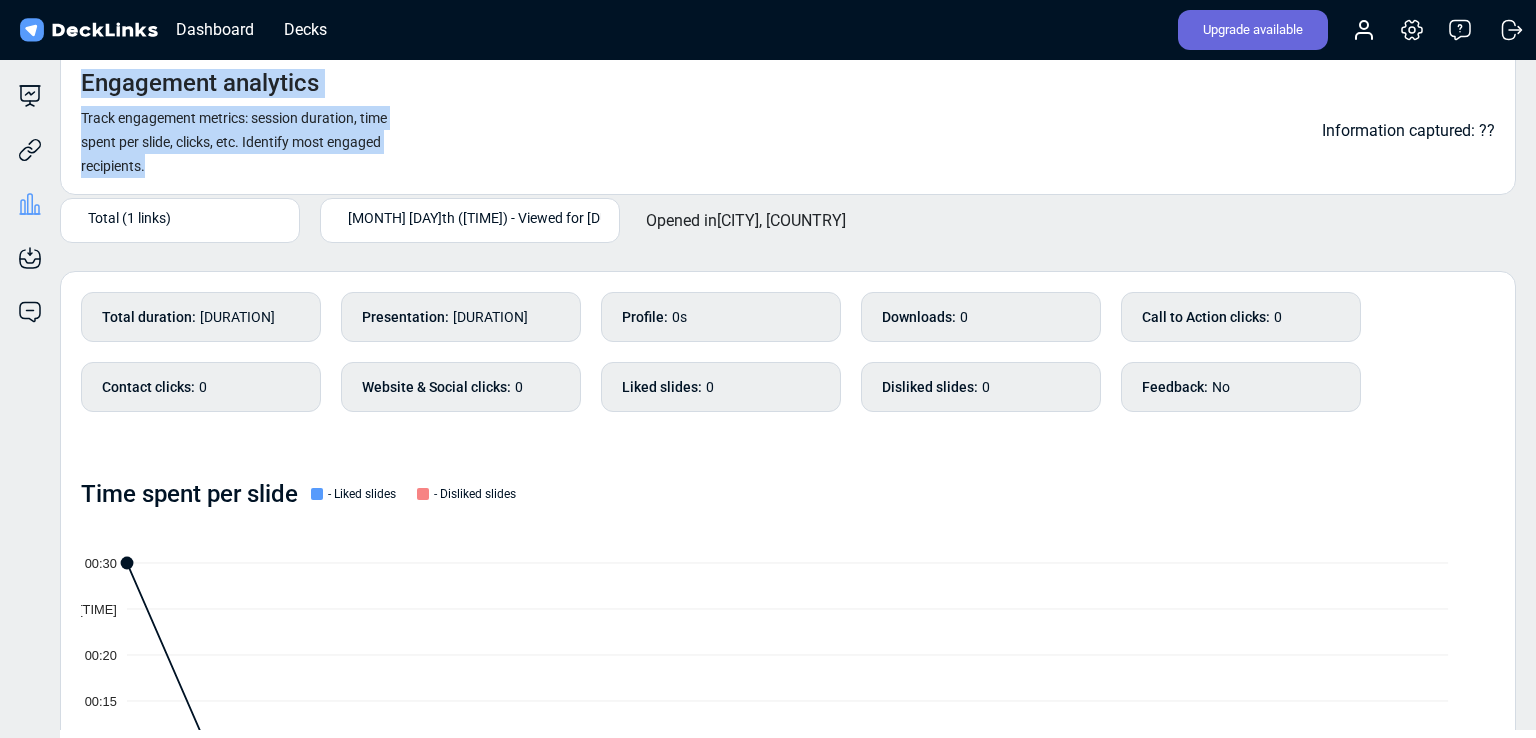 drag, startPoint x: 83, startPoint y: 86, endPoint x: 220, endPoint y: 172, distance: 161.75598 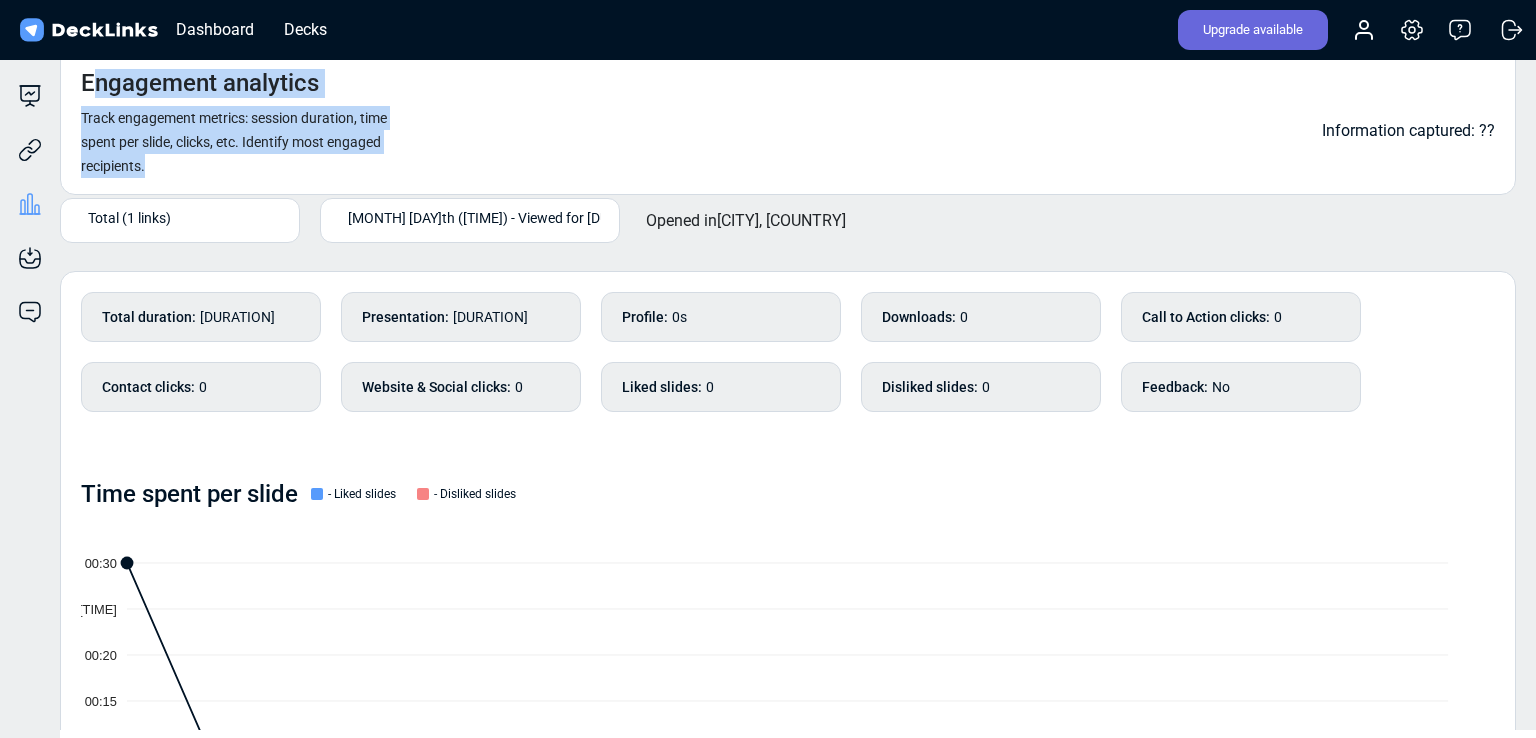 drag, startPoint x: 220, startPoint y: 172, endPoint x: 86, endPoint y: 85, distance: 159.76546 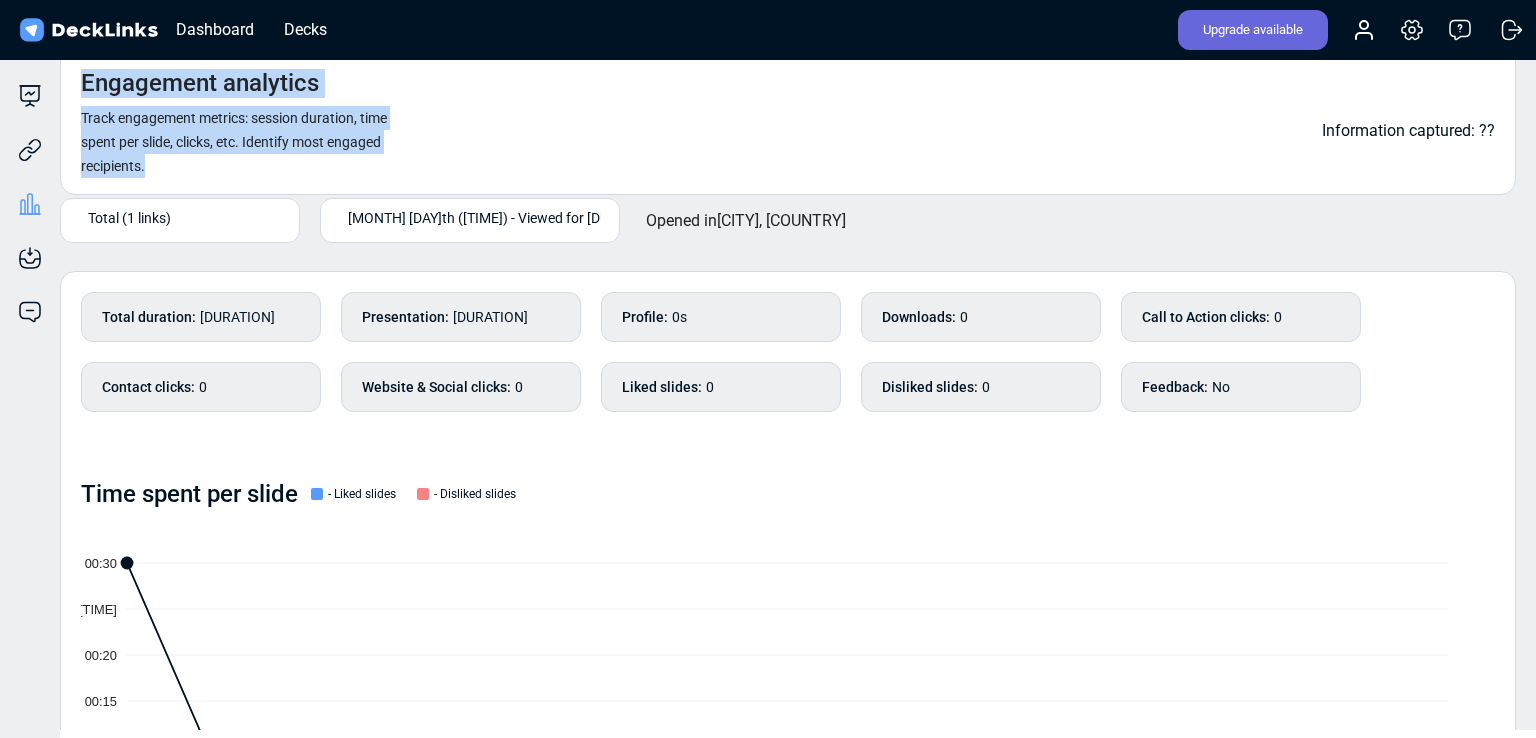 click on "Engagement analytics" at bounding box center [200, 83] 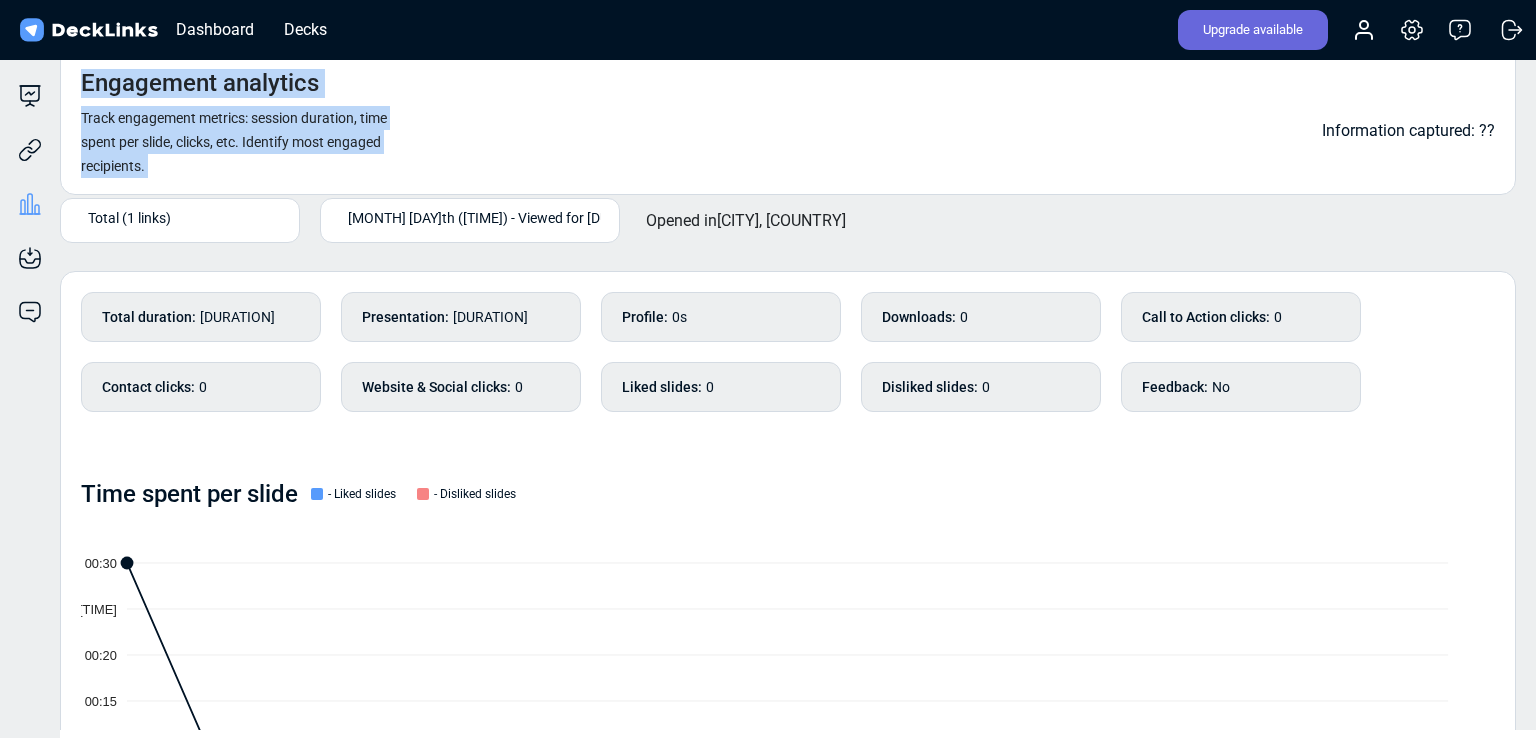 drag, startPoint x: 201, startPoint y: 162, endPoint x: 84, endPoint y: 82, distance: 141.73567 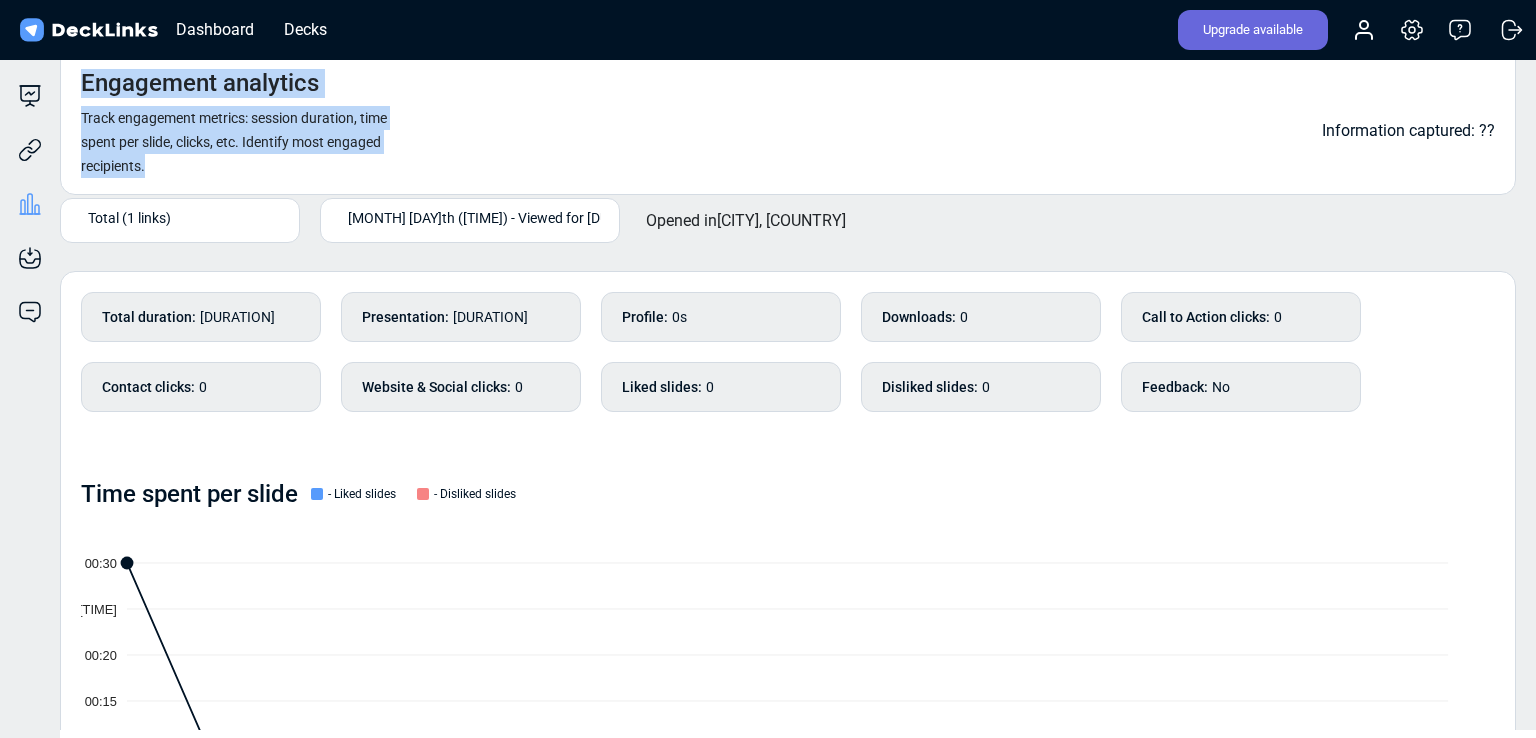 drag, startPoint x: 169, startPoint y: 181, endPoint x: 83, endPoint y: 70, distance: 140.41724 